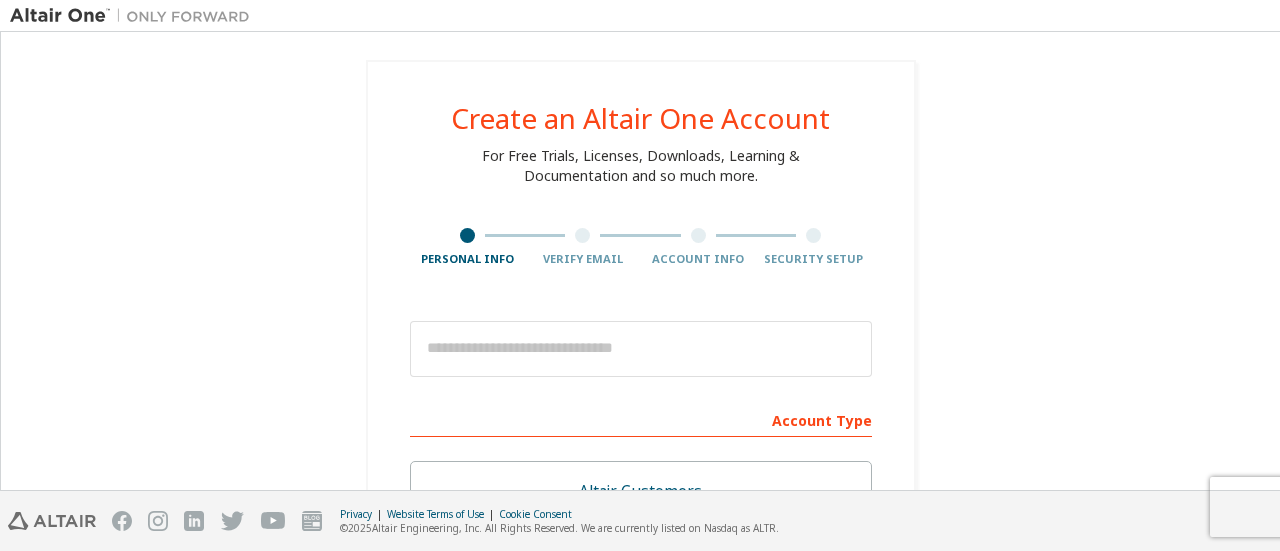scroll, scrollTop: 0, scrollLeft: 0, axis: both 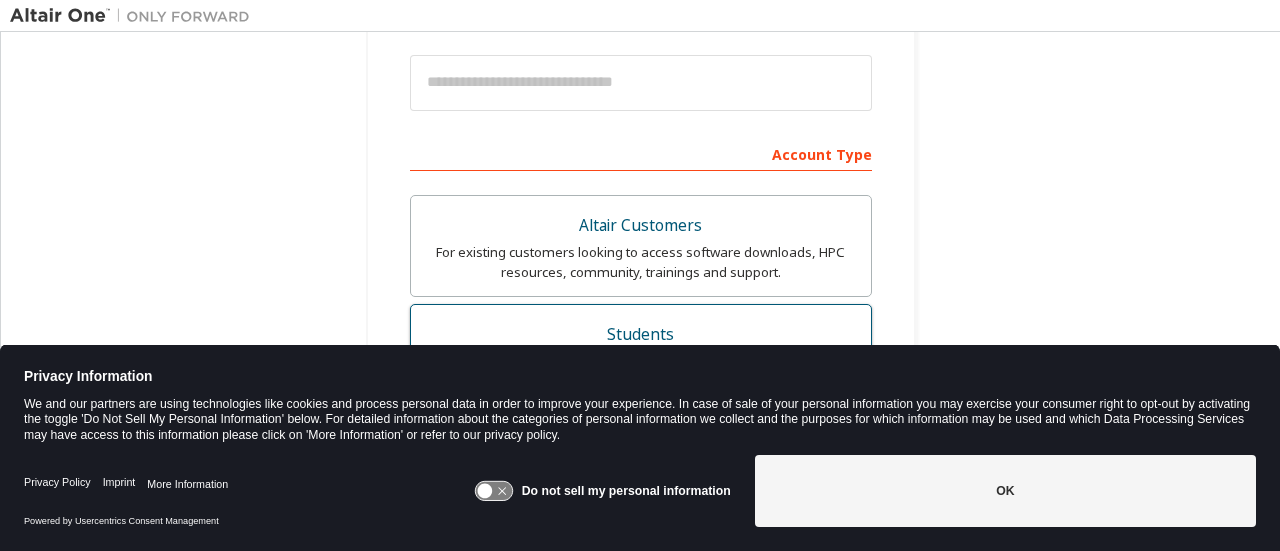 click on "Students" at bounding box center (641, 335) 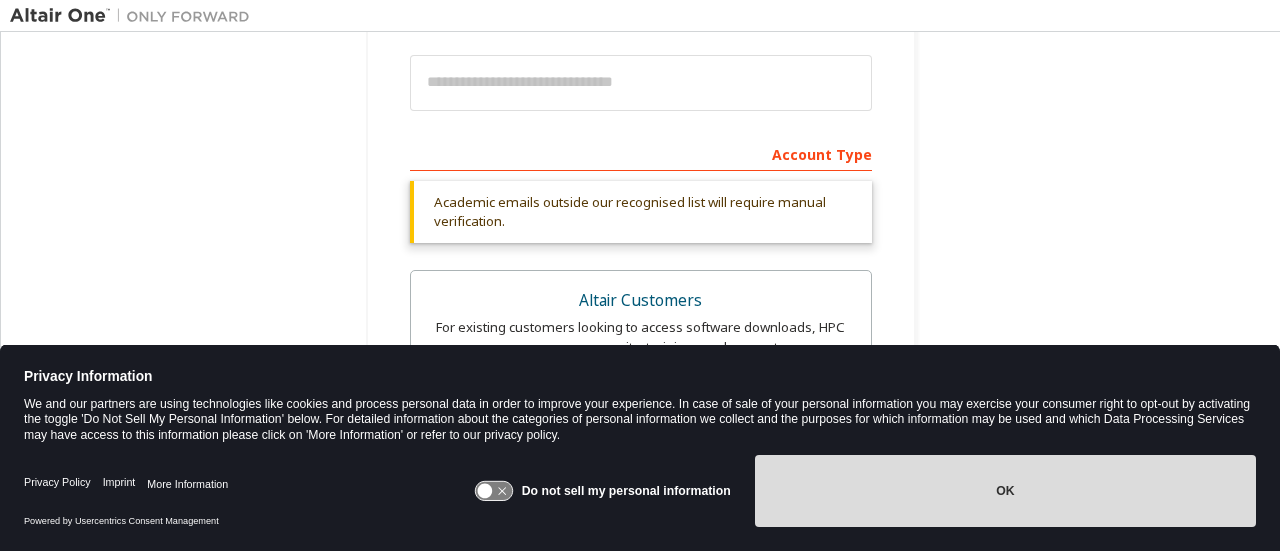 click on "OK" at bounding box center (1005, 491) 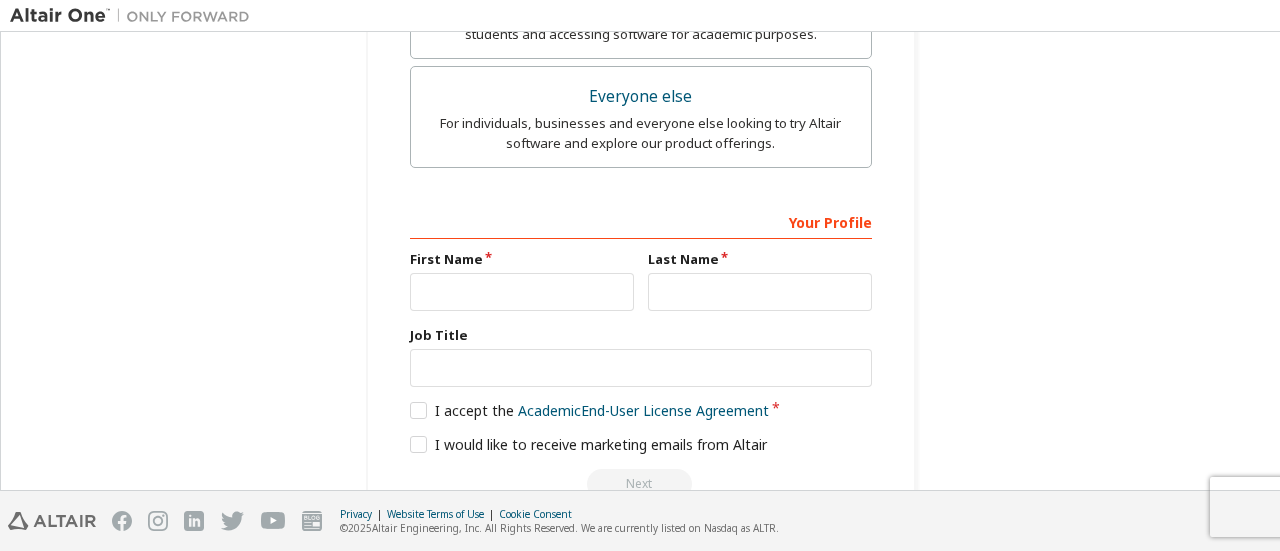 scroll, scrollTop: 845, scrollLeft: 0, axis: vertical 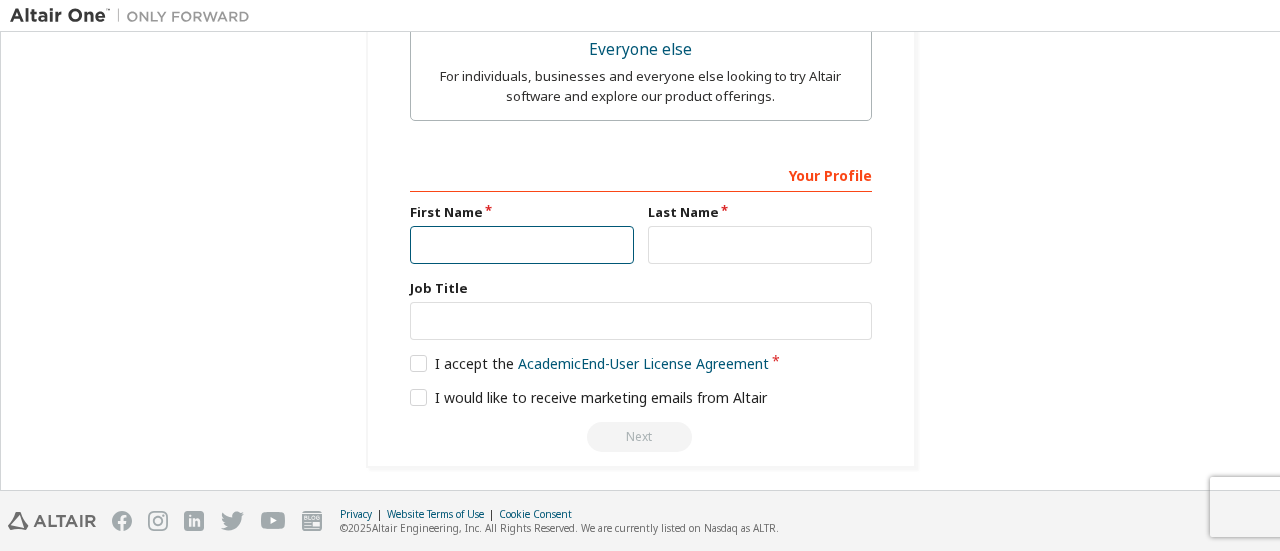 click at bounding box center (522, 245) 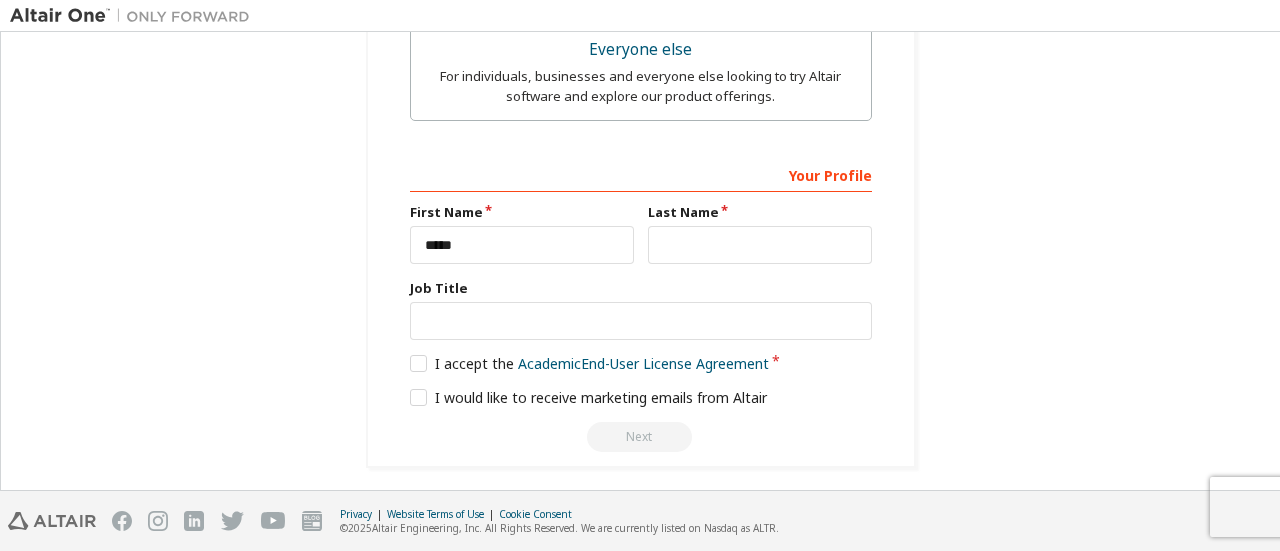 type on "**********" 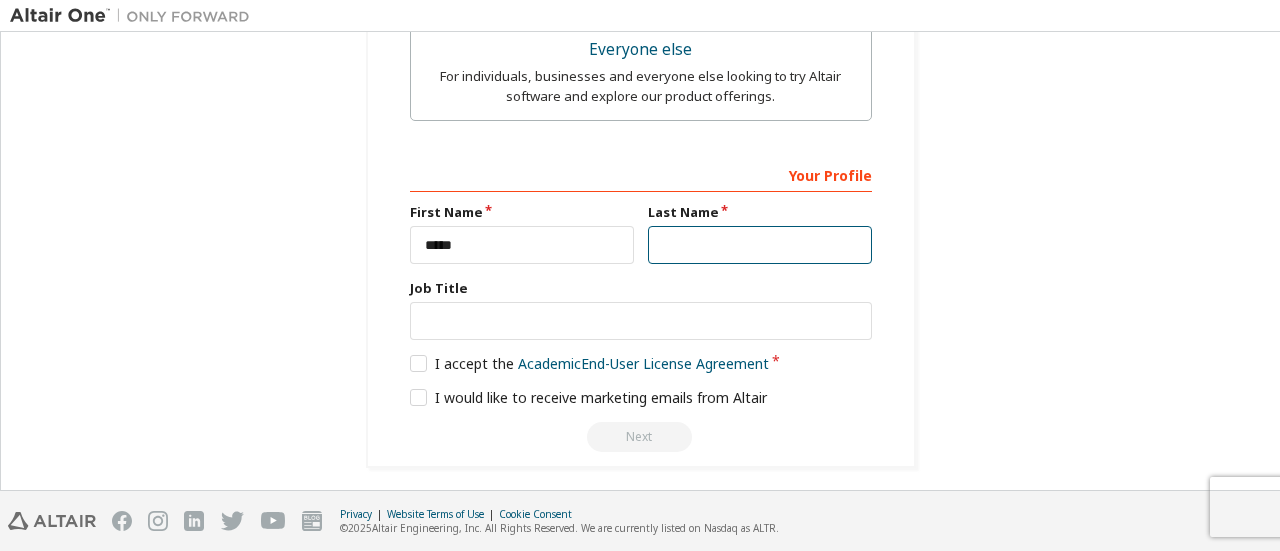 type on "****" 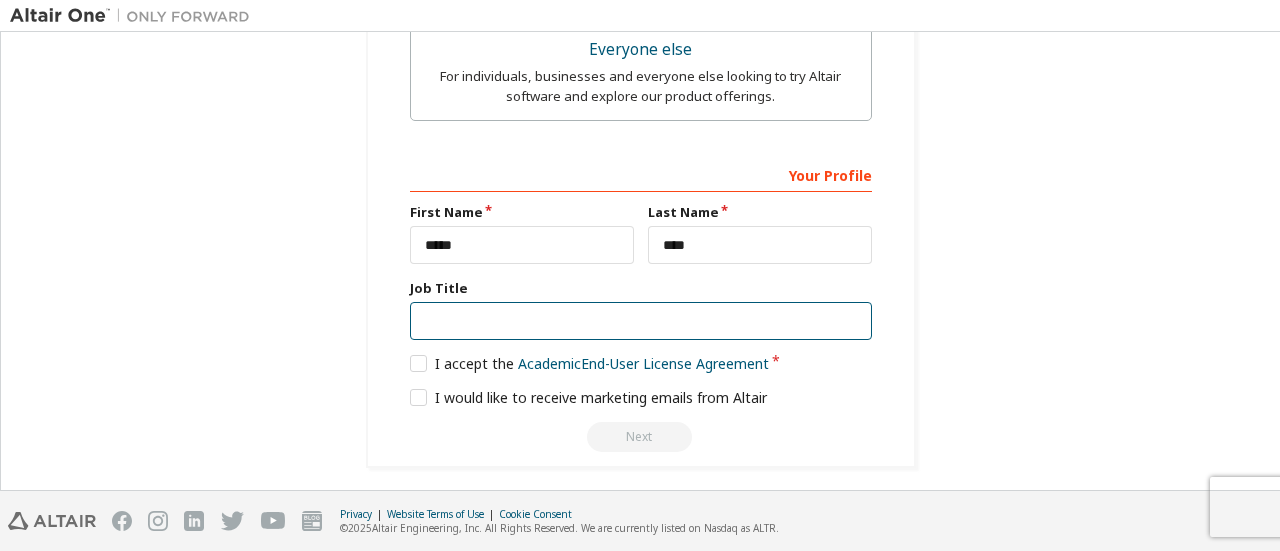 click at bounding box center [641, 321] 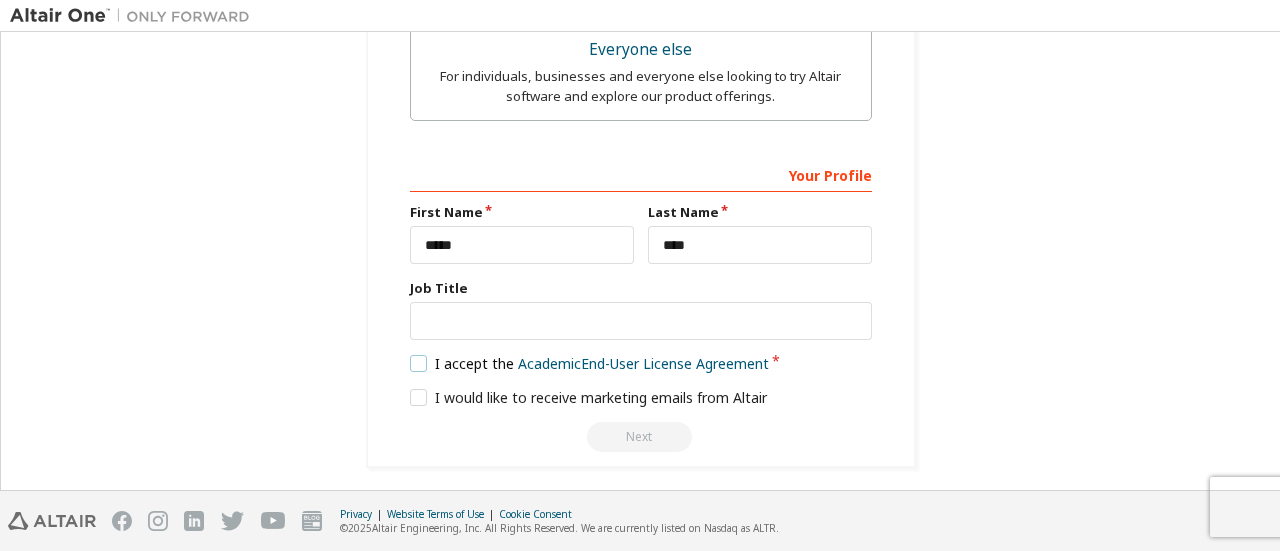click on "I accept the   Academic   End-User License Agreement" at bounding box center [590, 363] 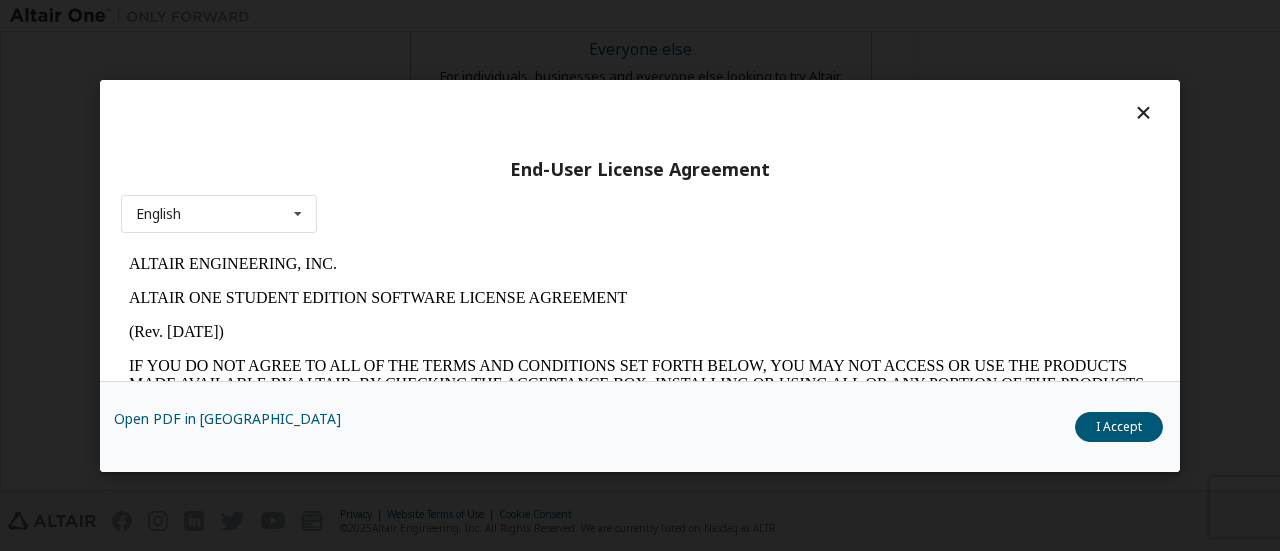 scroll, scrollTop: 0, scrollLeft: 0, axis: both 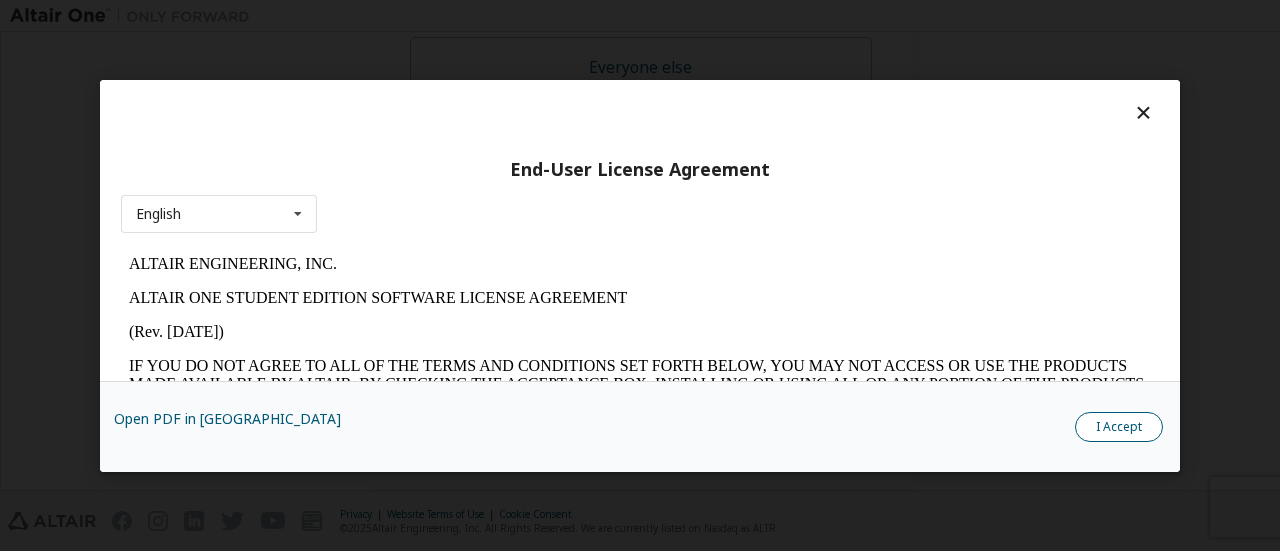 click on "I Accept" at bounding box center (1119, 426) 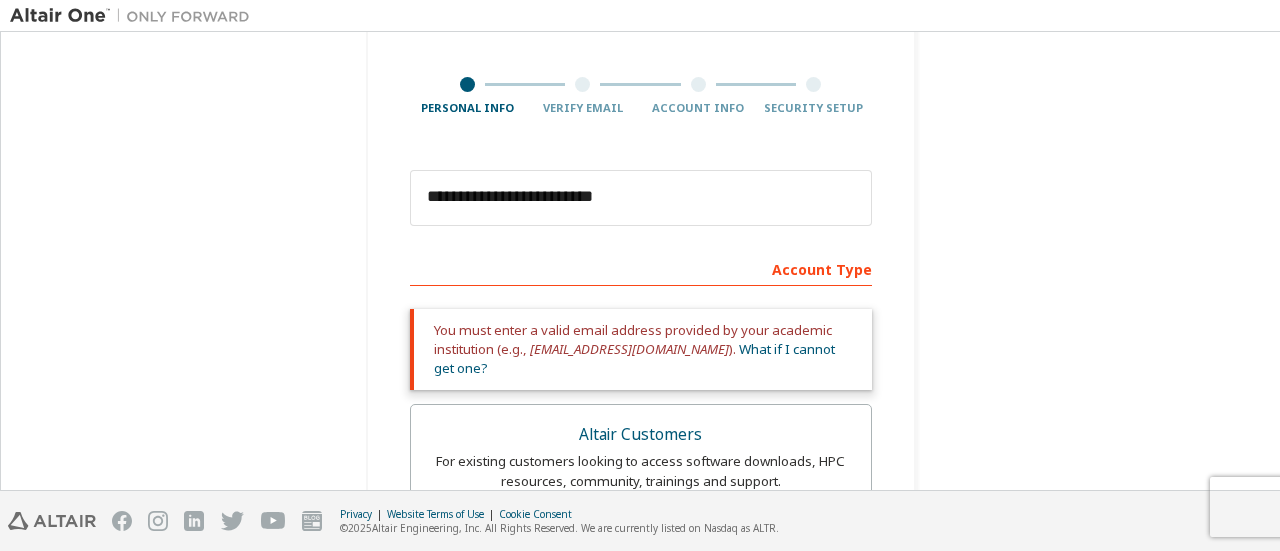 scroll, scrollTop: 145, scrollLeft: 0, axis: vertical 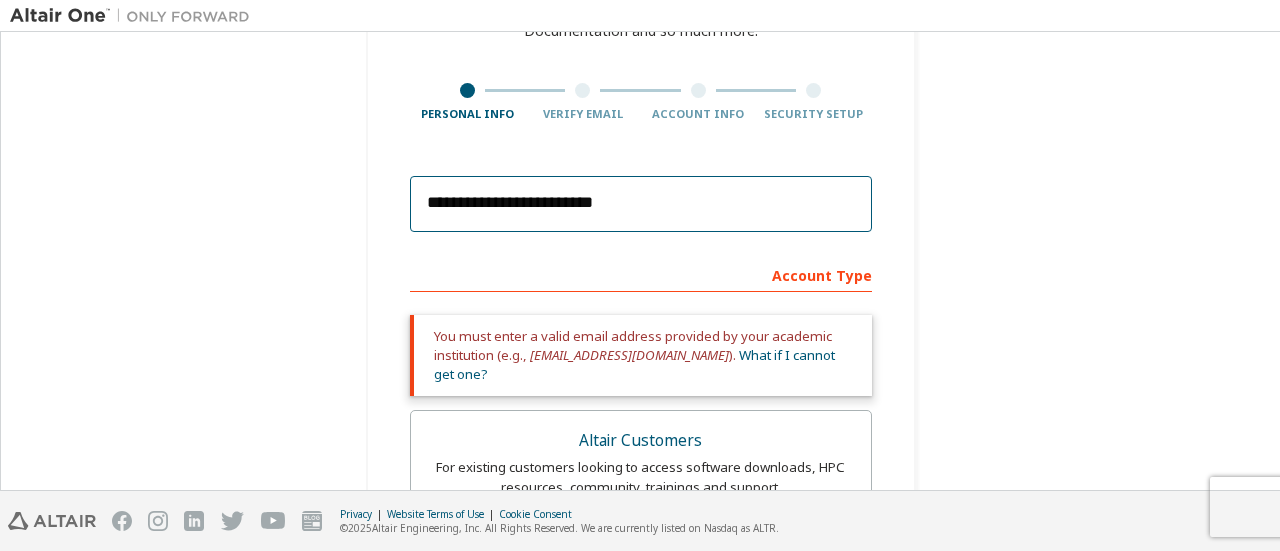click on "**********" at bounding box center [641, 204] 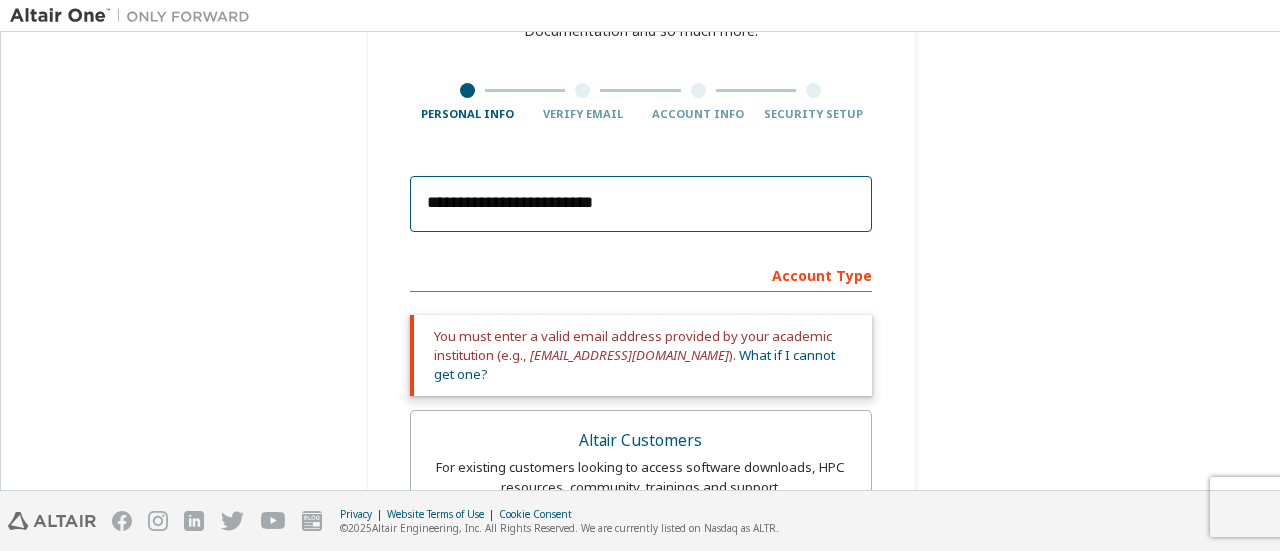 click on "**********" at bounding box center (641, 204) 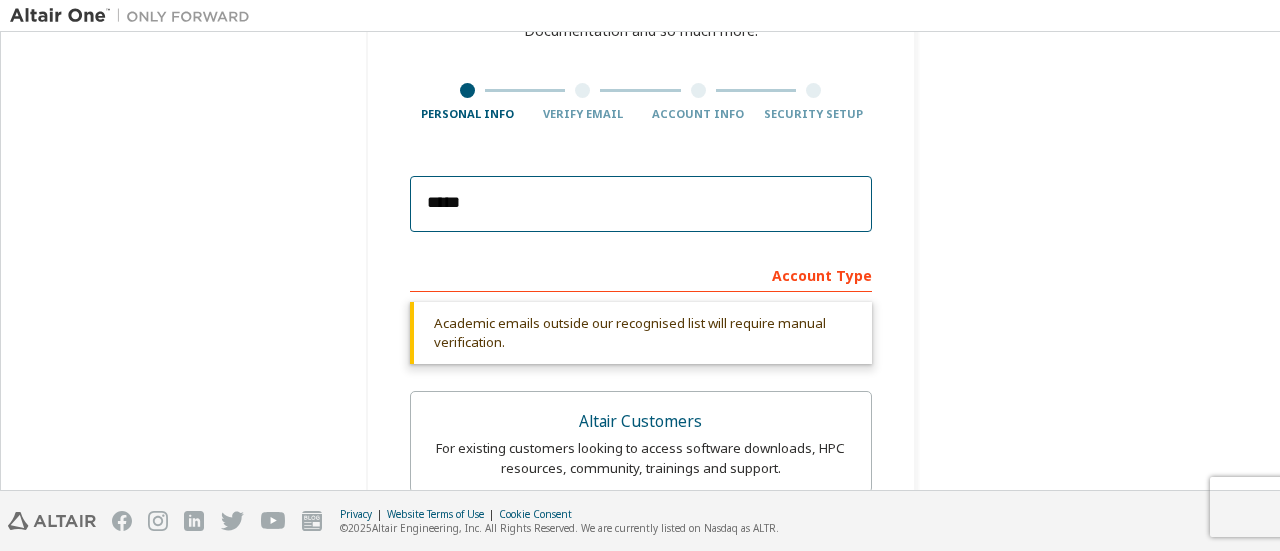 type on "**********" 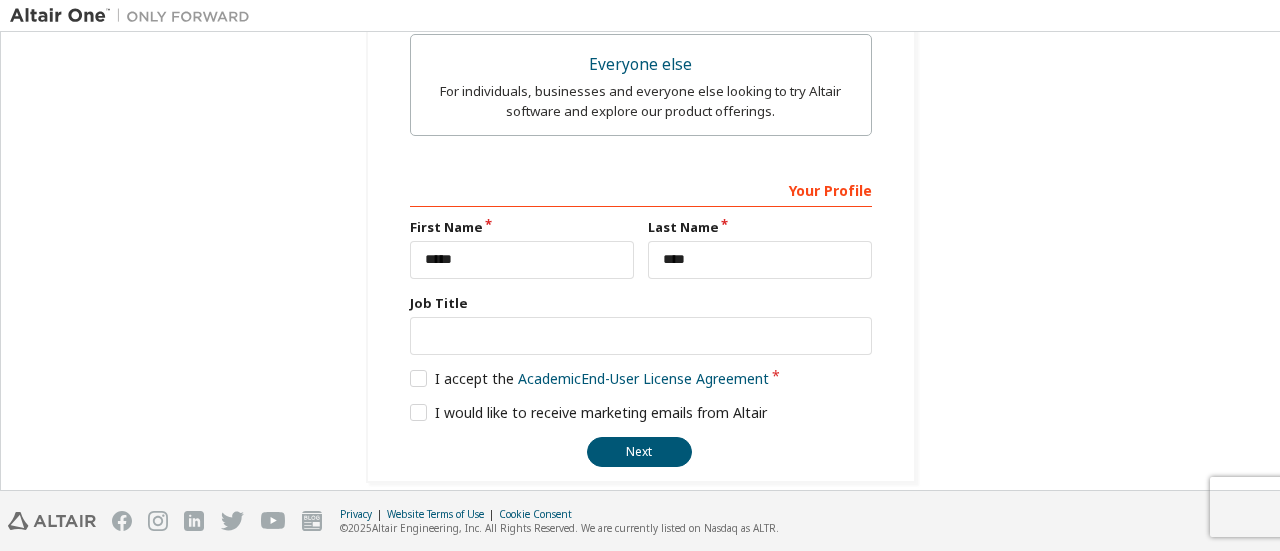 scroll, scrollTop: 770, scrollLeft: 0, axis: vertical 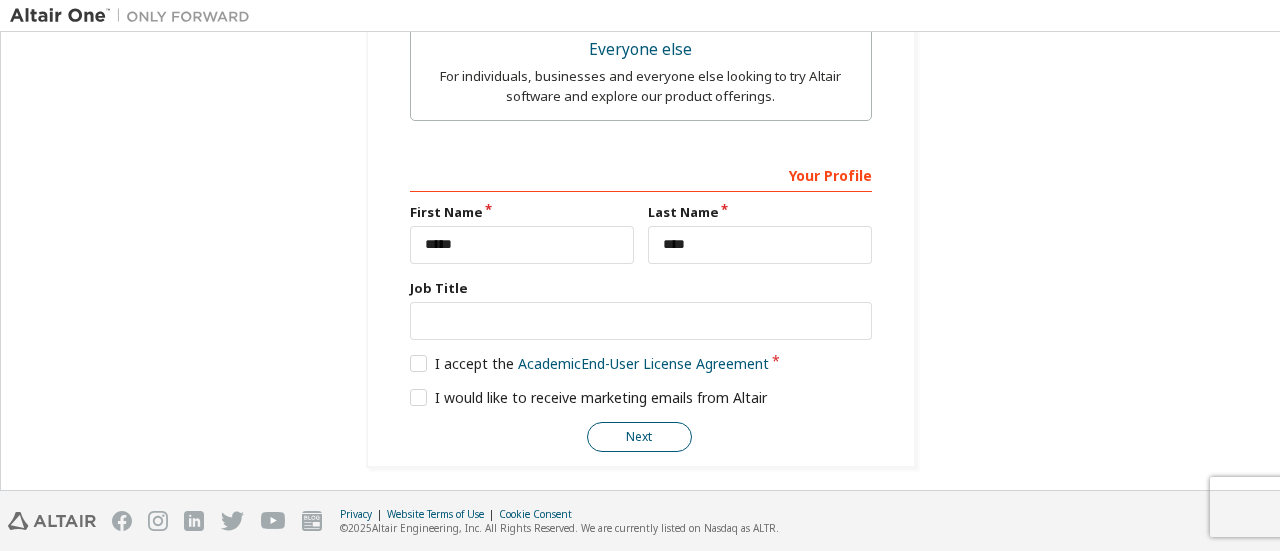 click on "Next" at bounding box center [639, 437] 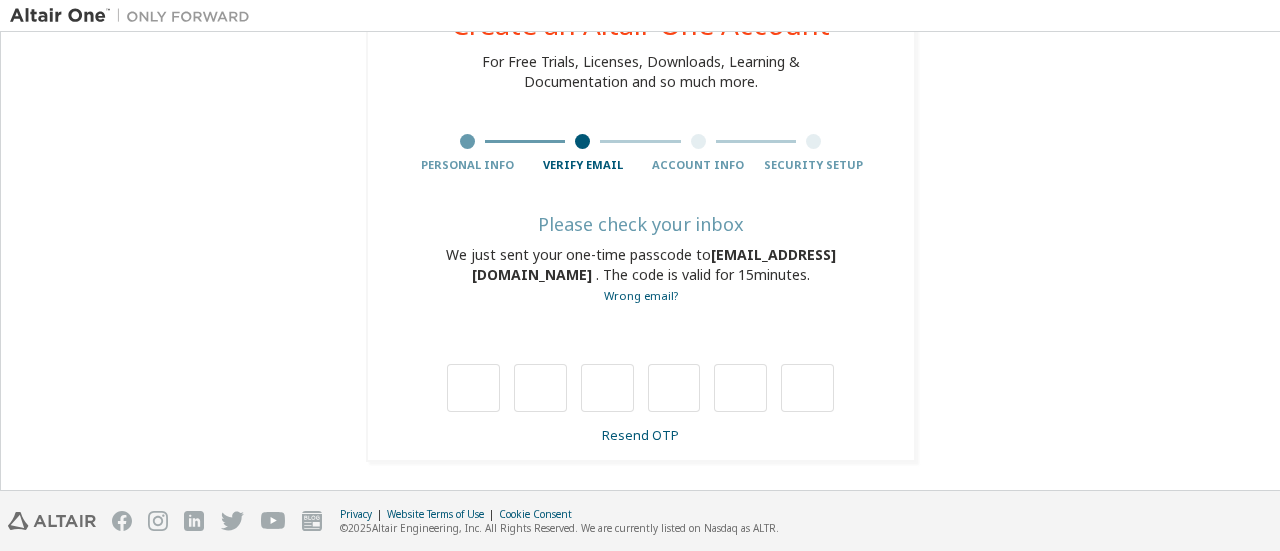 scroll, scrollTop: 92, scrollLeft: 0, axis: vertical 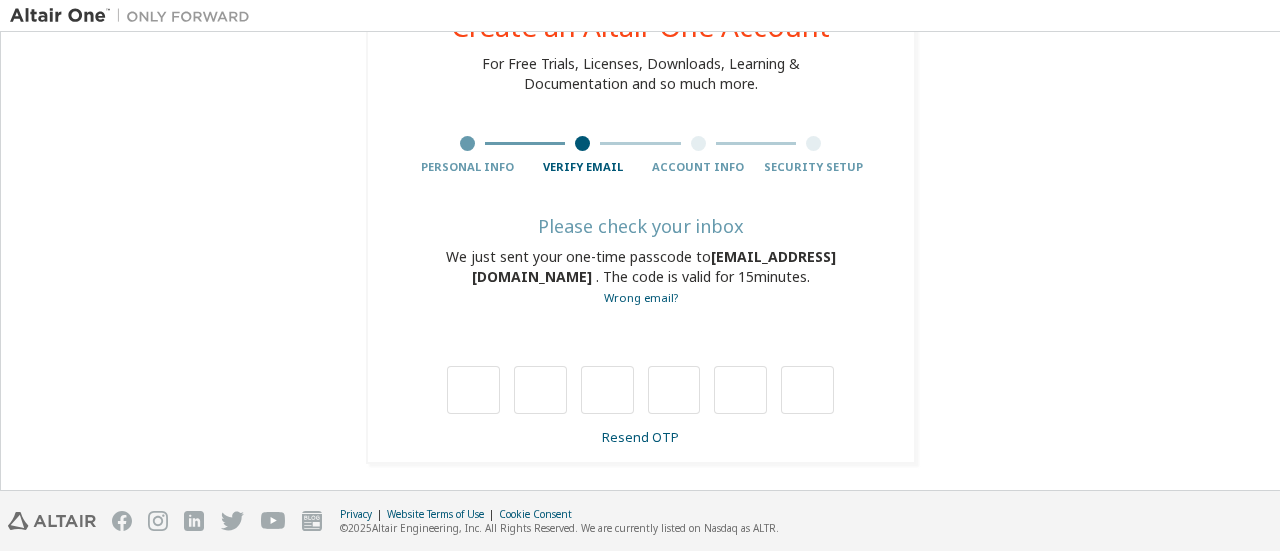type on "*" 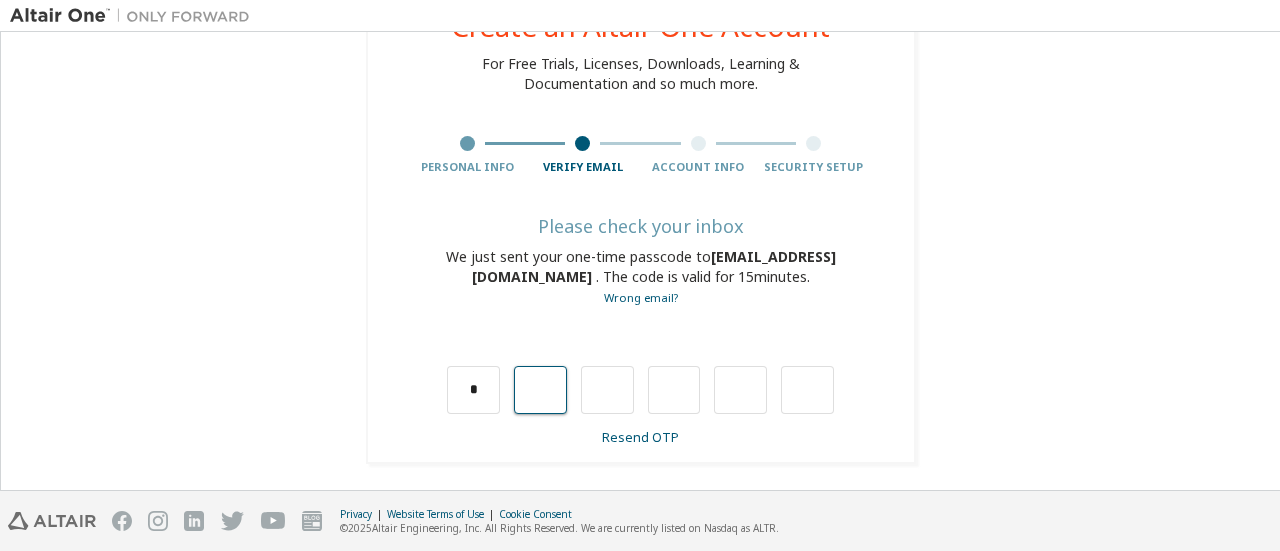 type on "*" 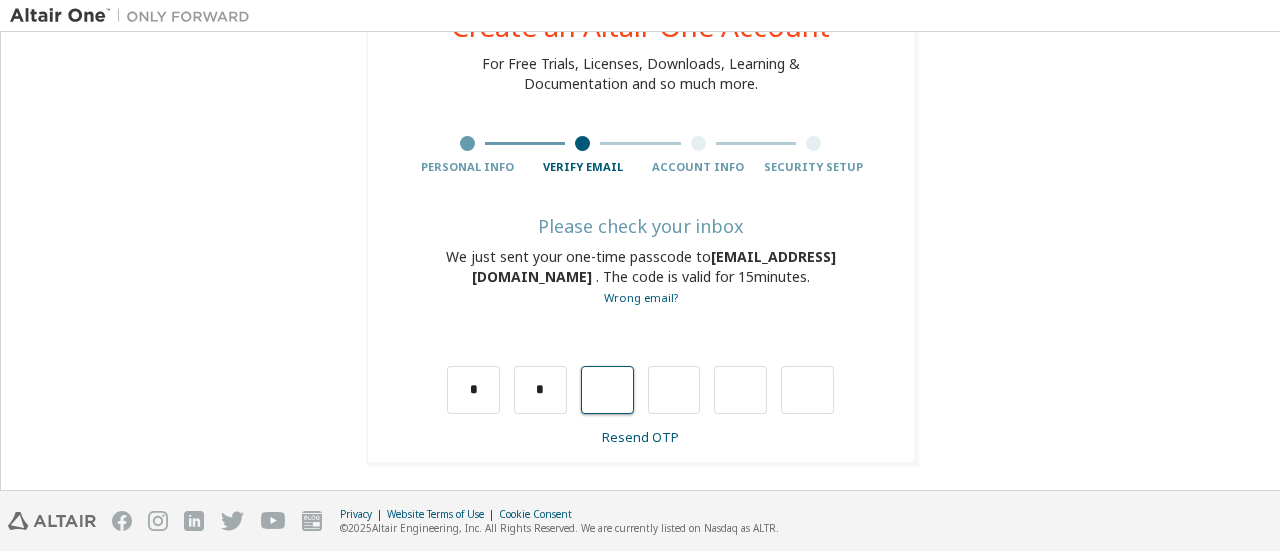 type on "*" 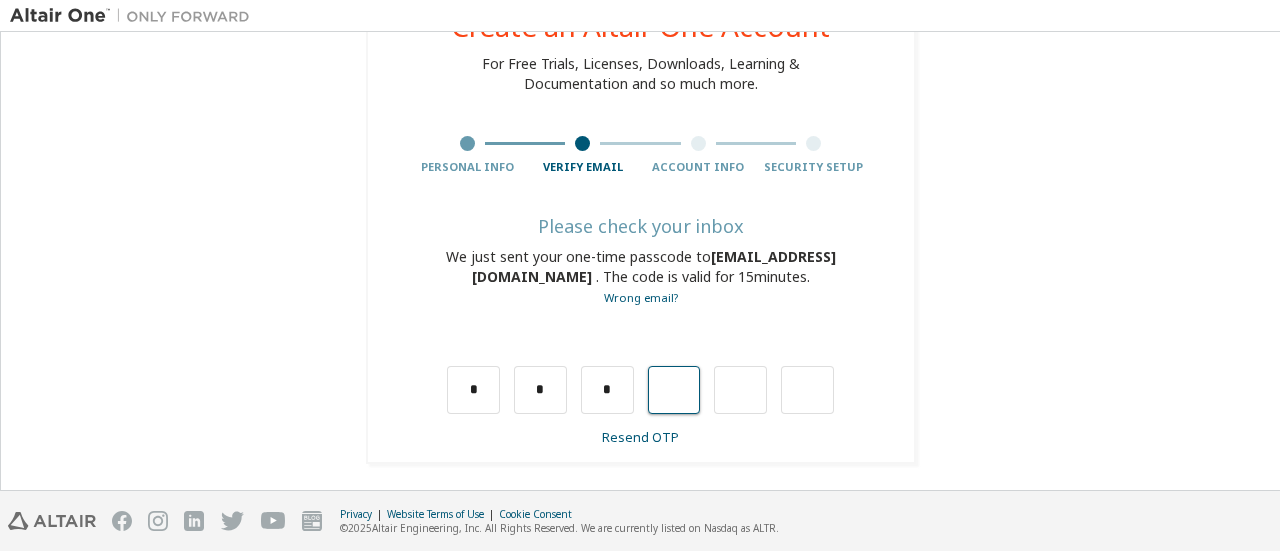 type on "*" 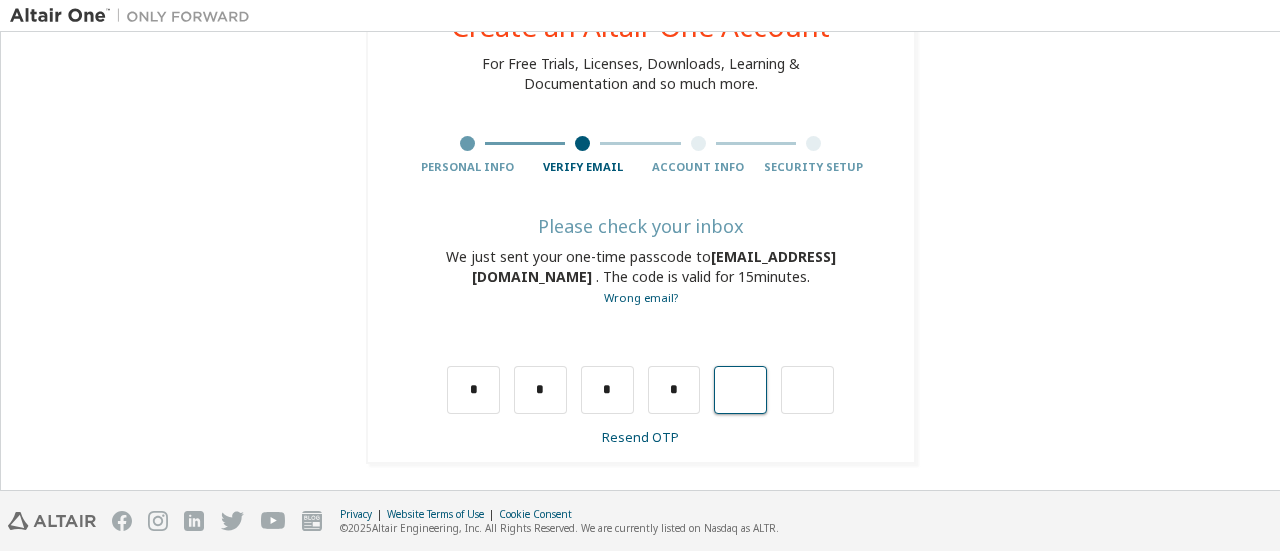 type on "*" 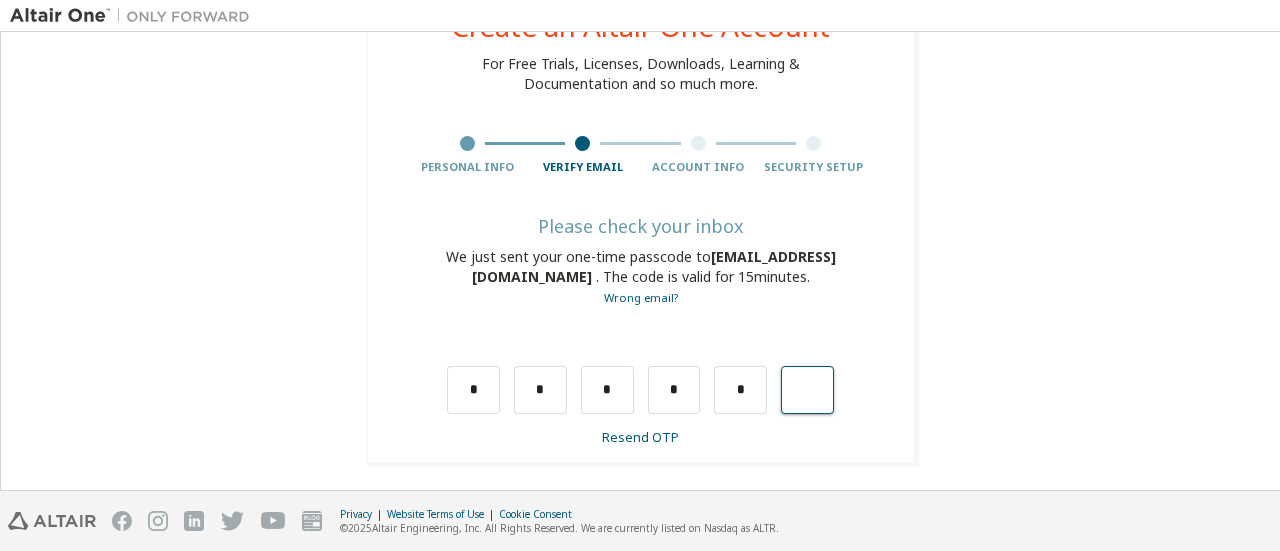 type on "*" 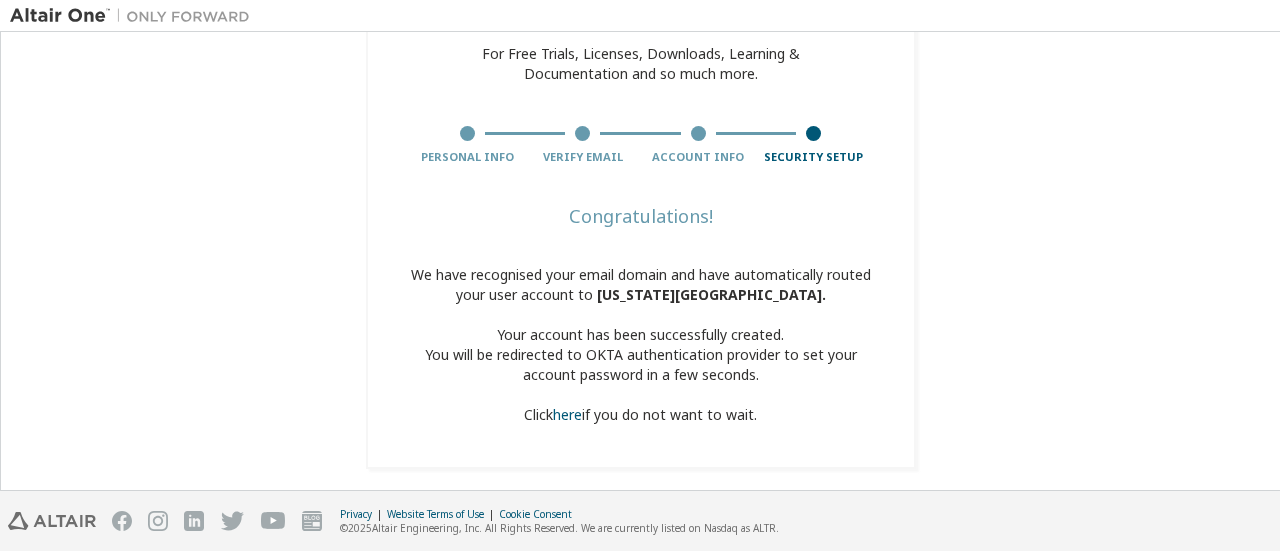 scroll, scrollTop: 108, scrollLeft: 0, axis: vertical 